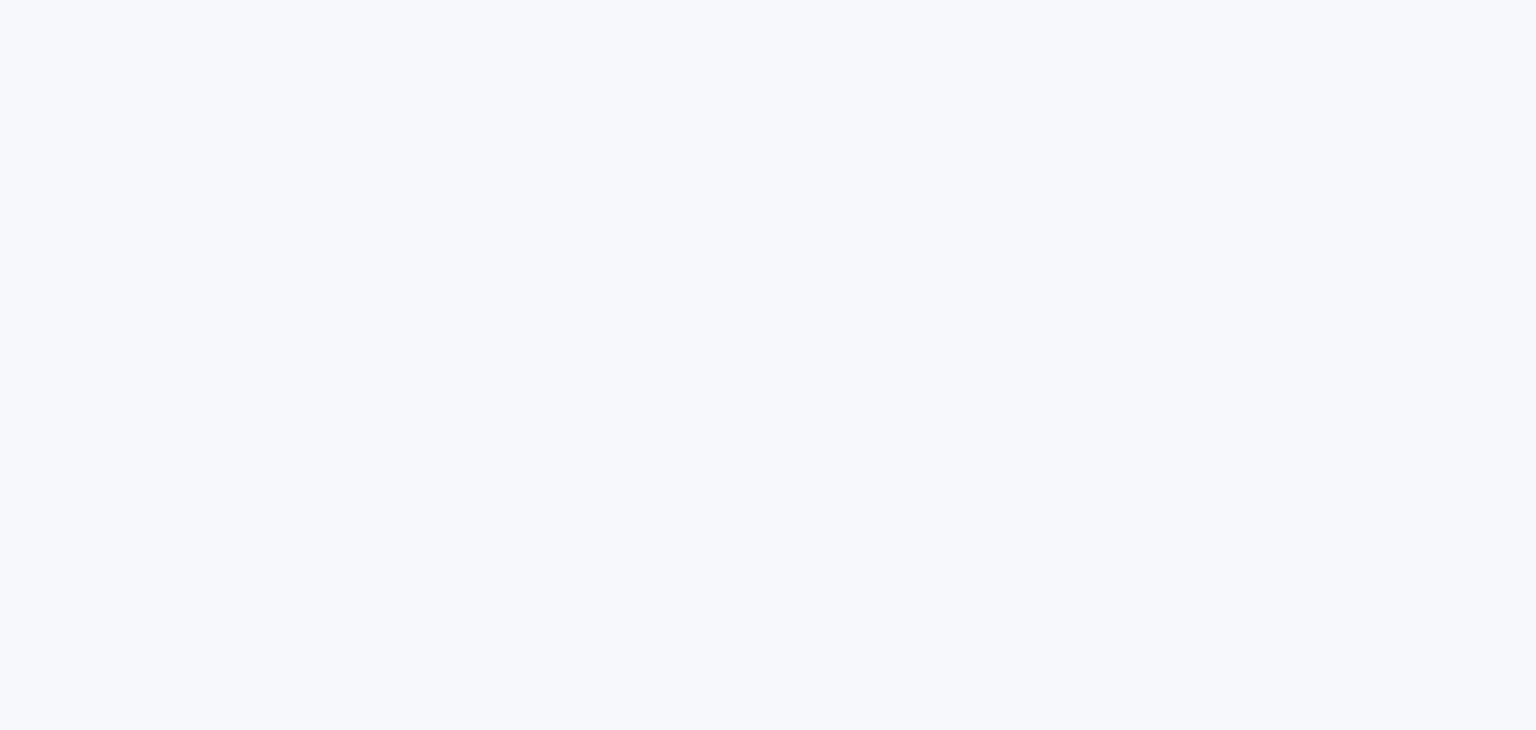 scroll, scrollTop: 0, scrollLeft: 0, axis: both 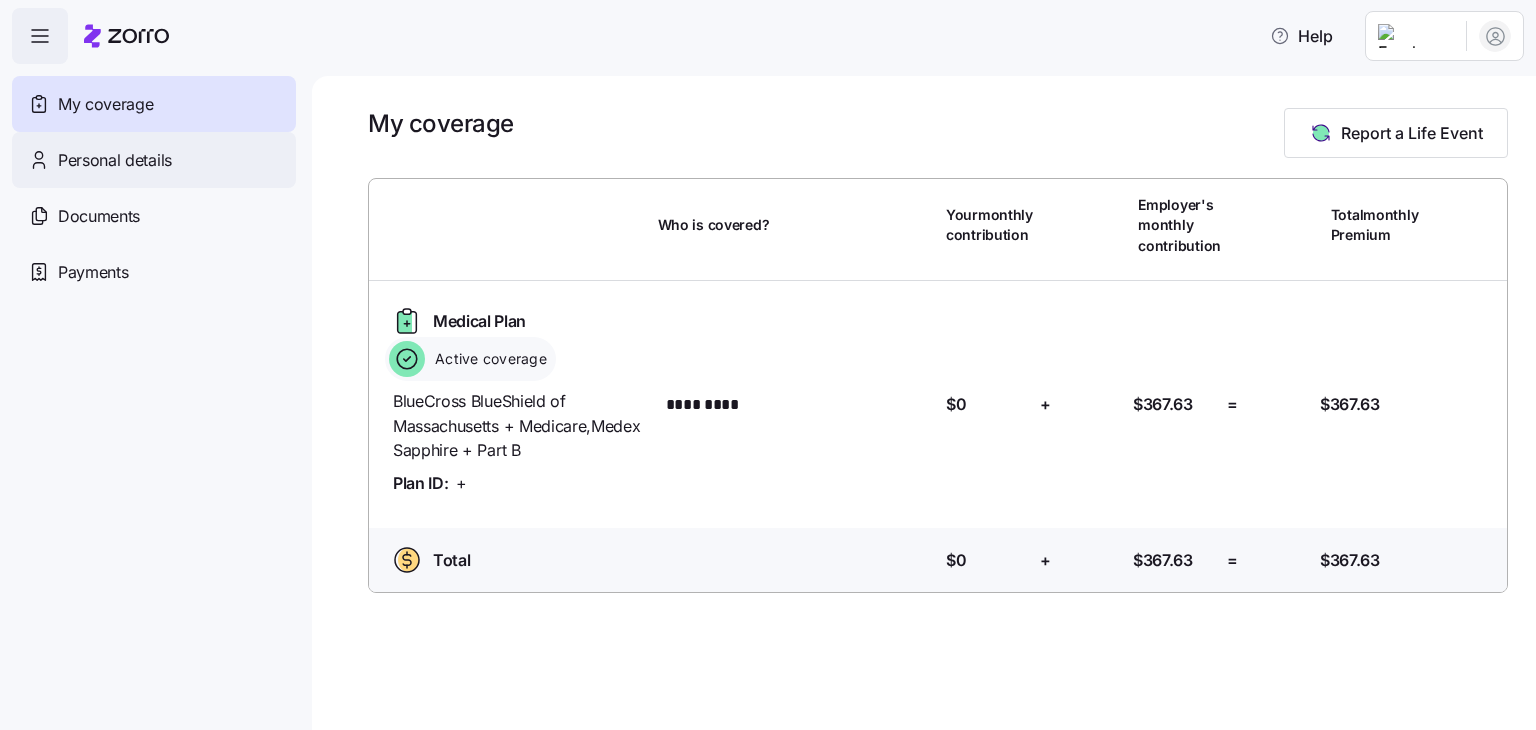 click on "Personal details" at bounding box center [115, 160] 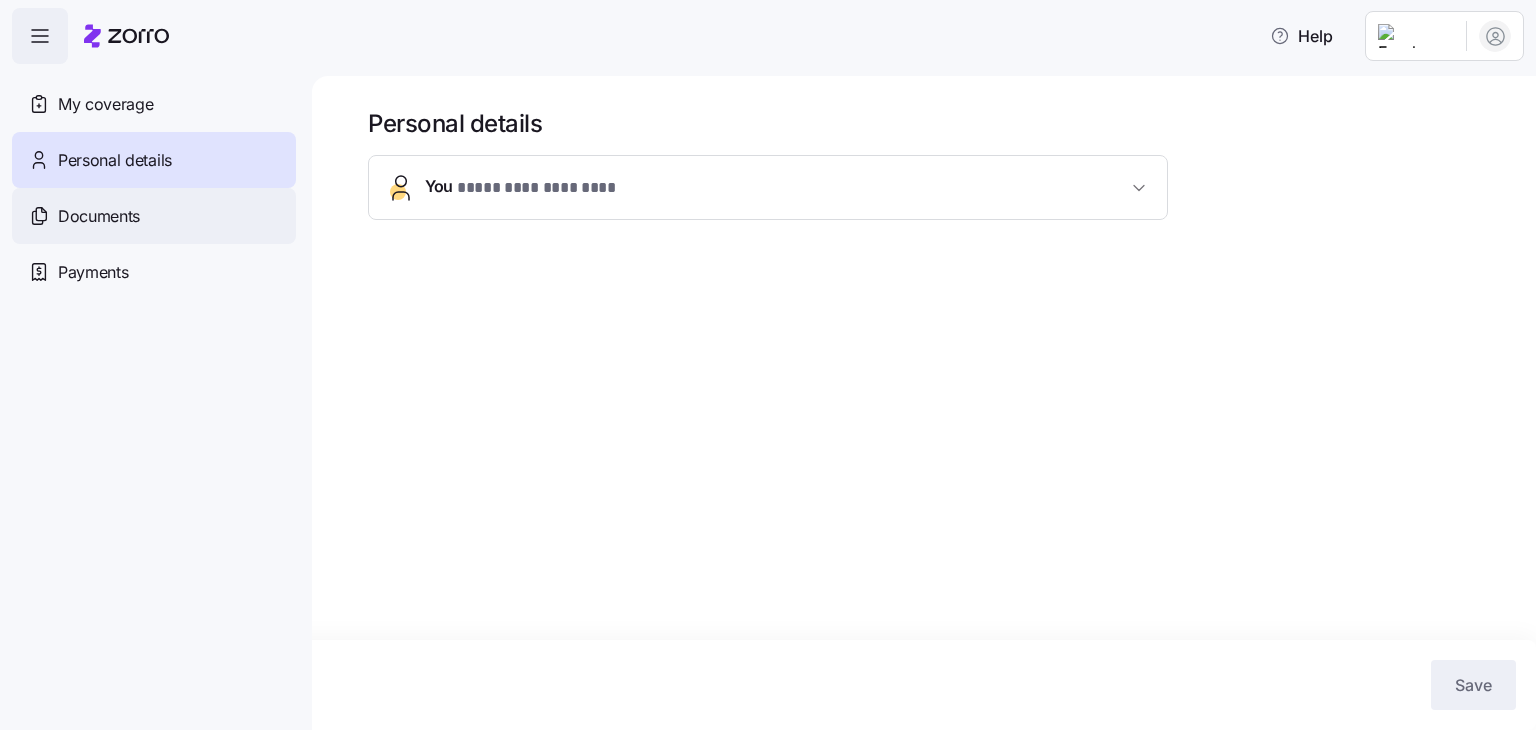 click on "Documents" at bounding box center (99, 216) 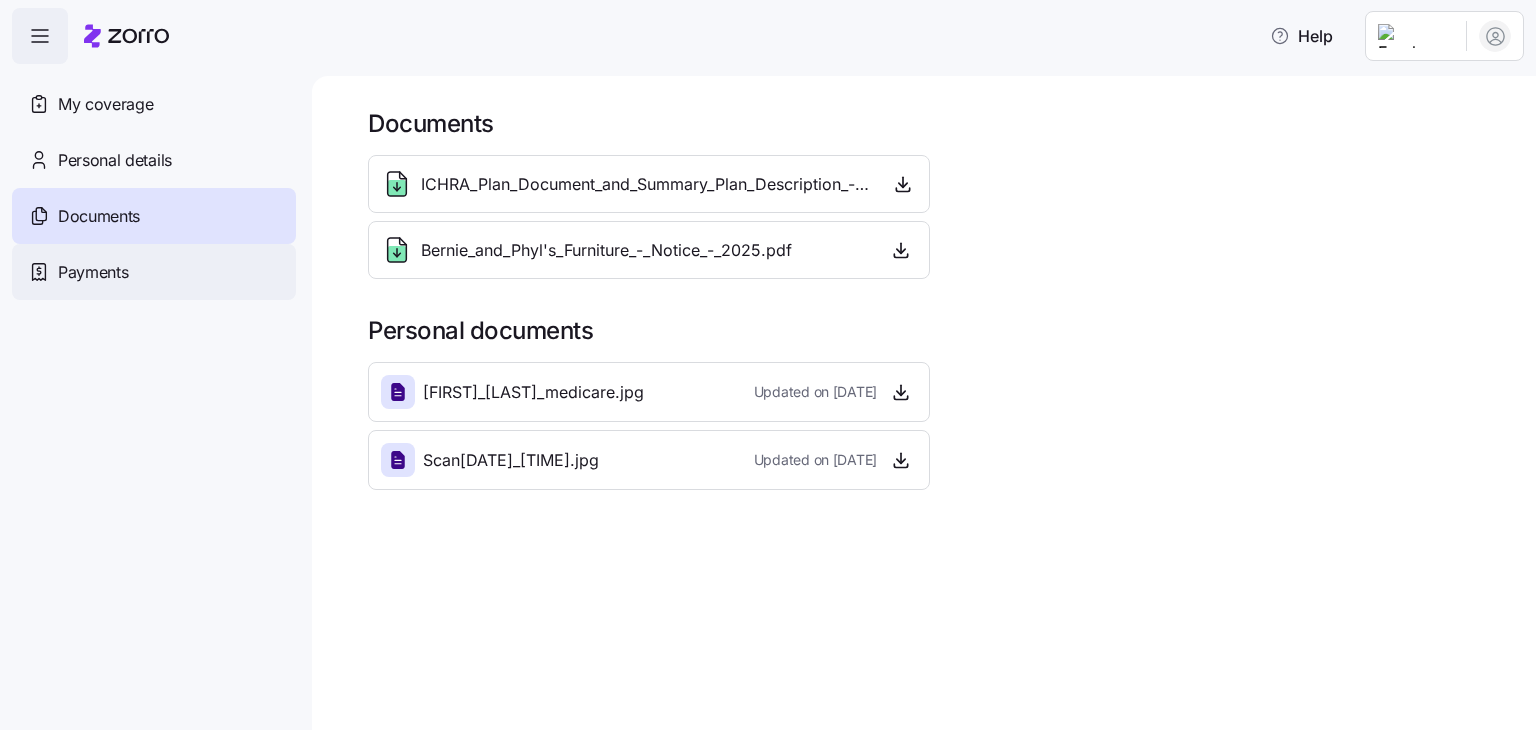click on "Payments" at bounding box center (93, 272) 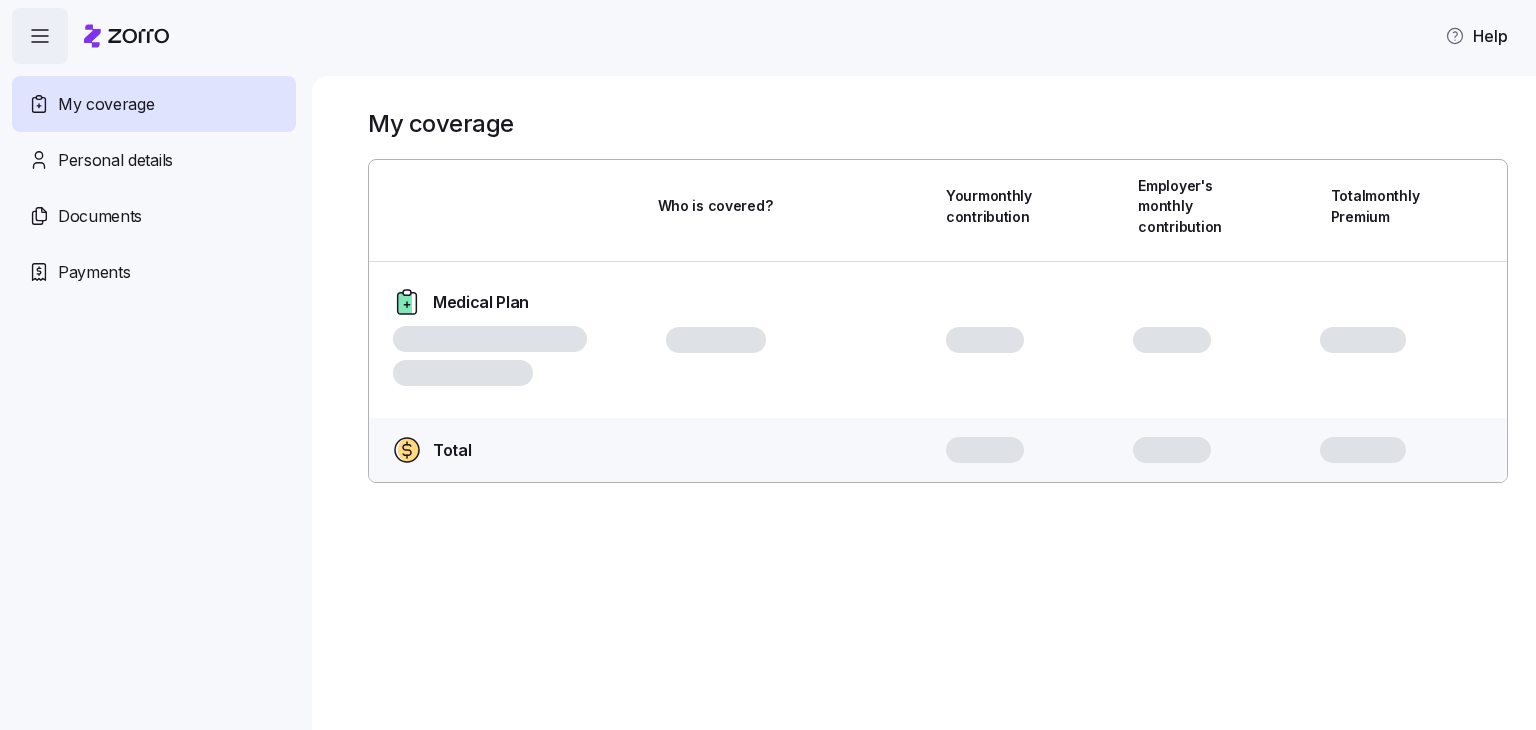 scroll, scrollTop: 0, scrollLeft: 0, axis: both 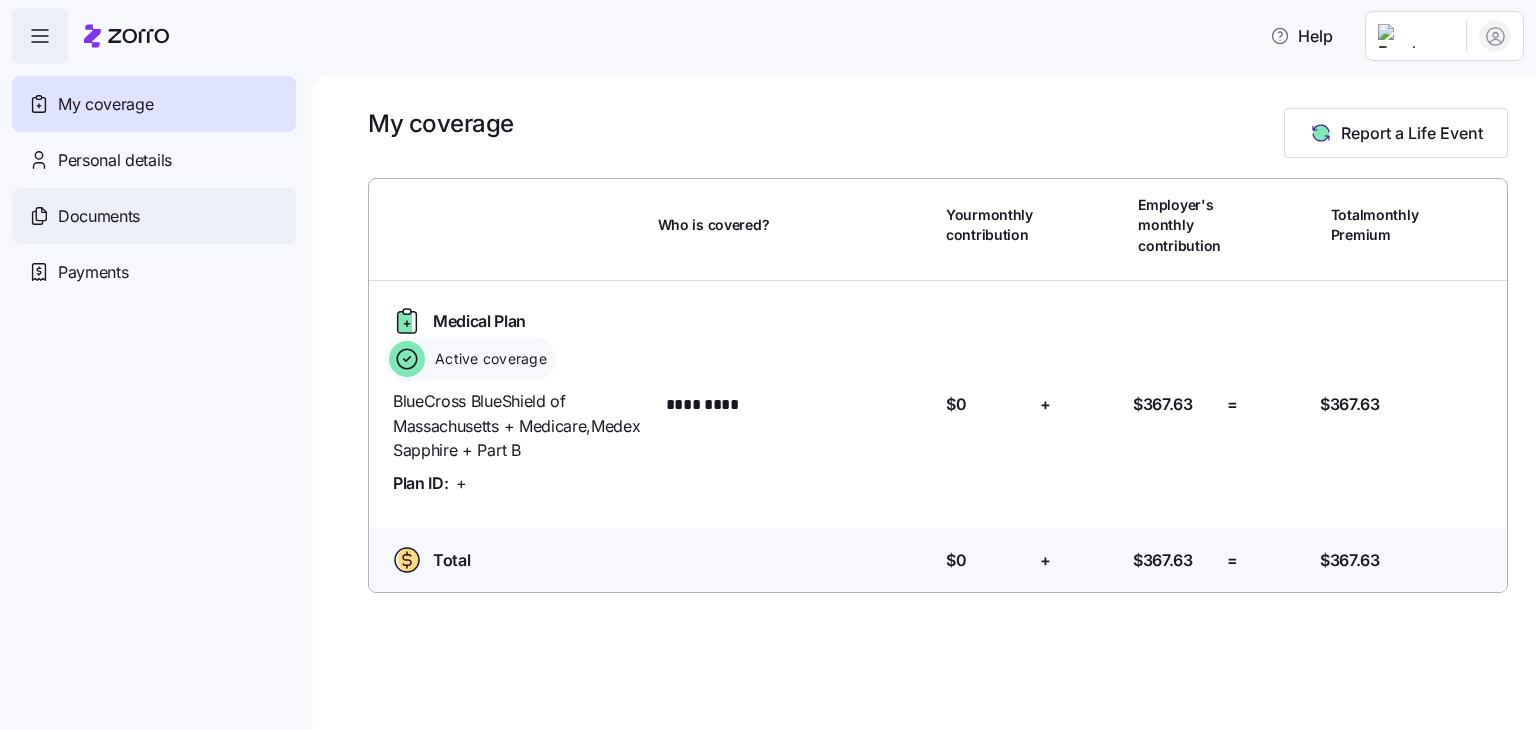 click on "Documents" at bounding box center [154, 216] 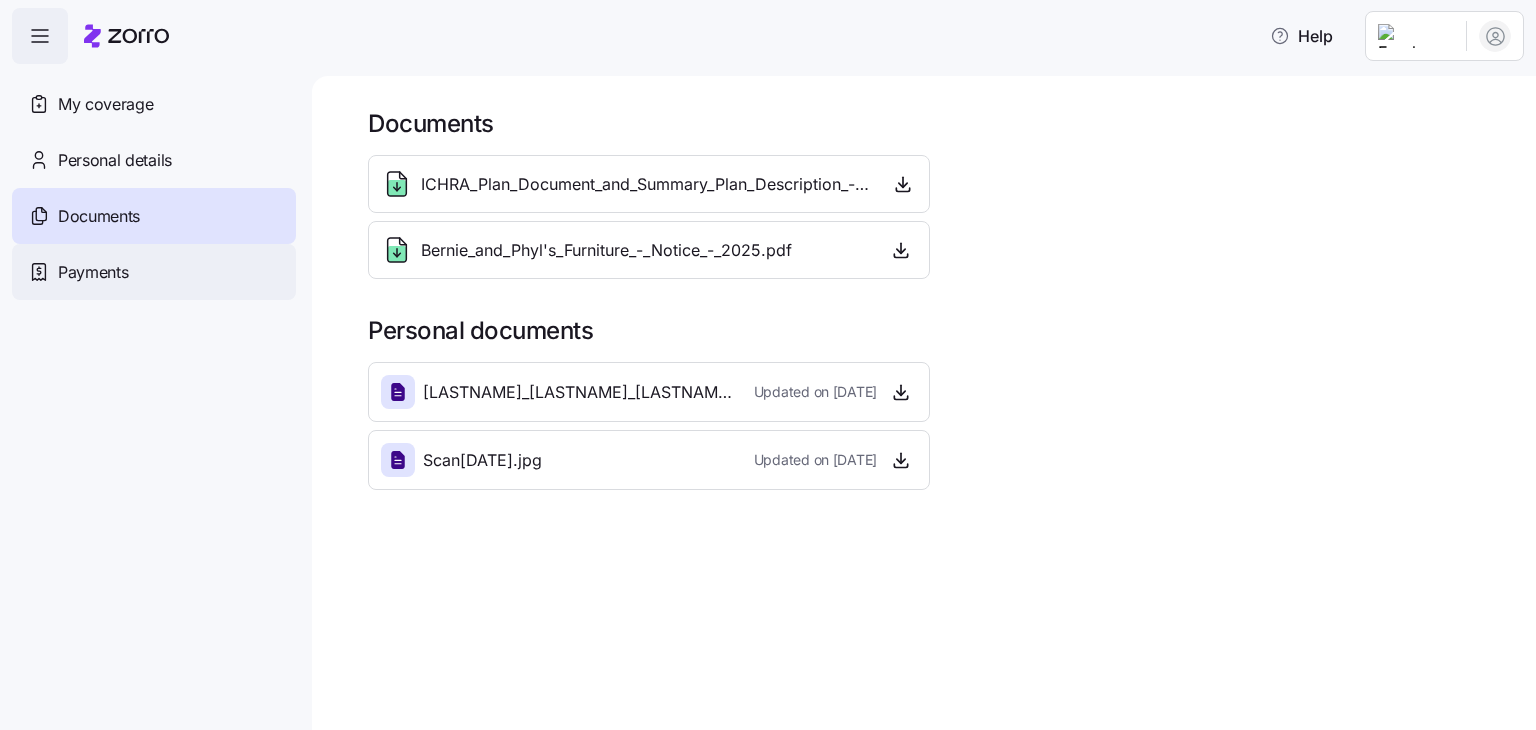 click on "Payments" at bounding box center [93, 272] 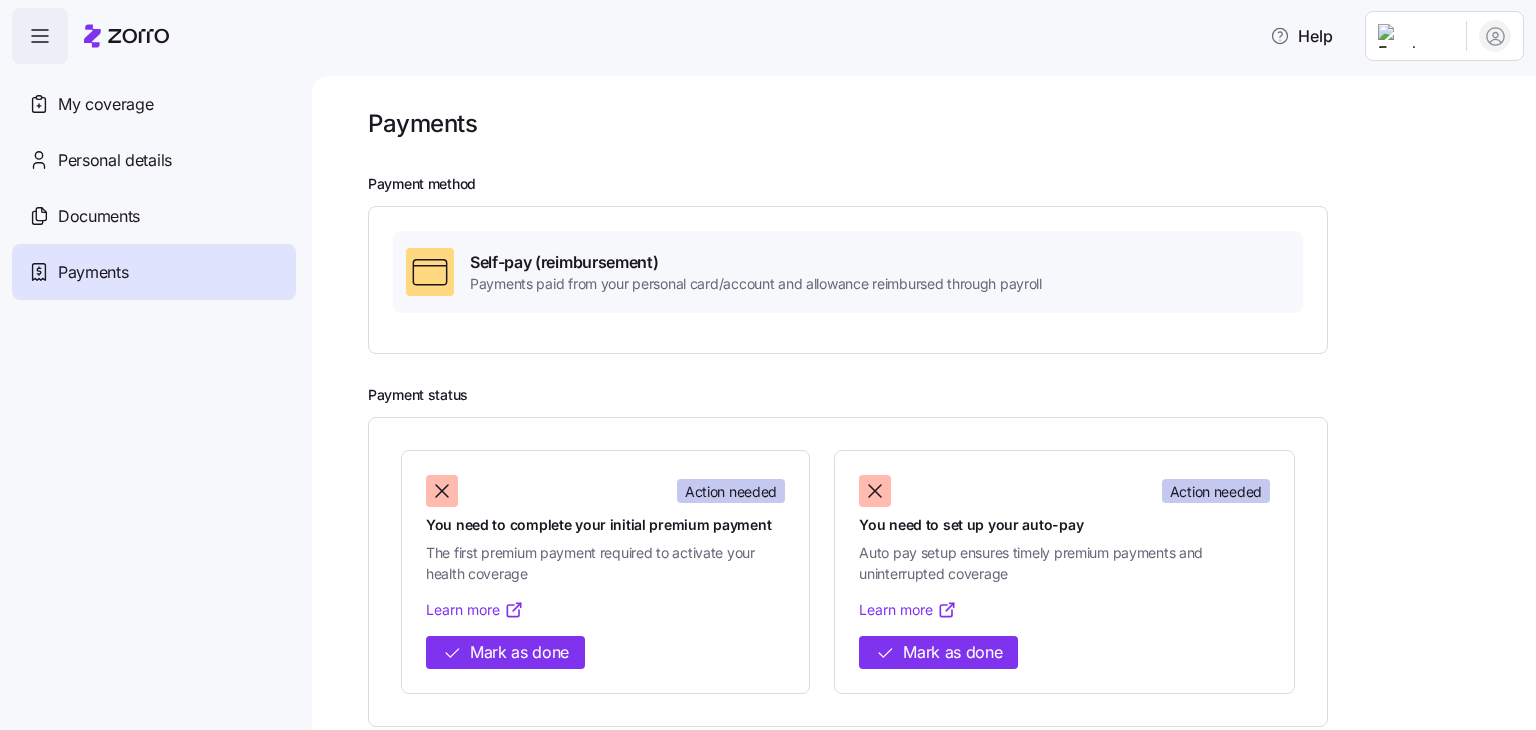 scroll, scrollTop: 20, scrollLeft: 0, axis: vertical 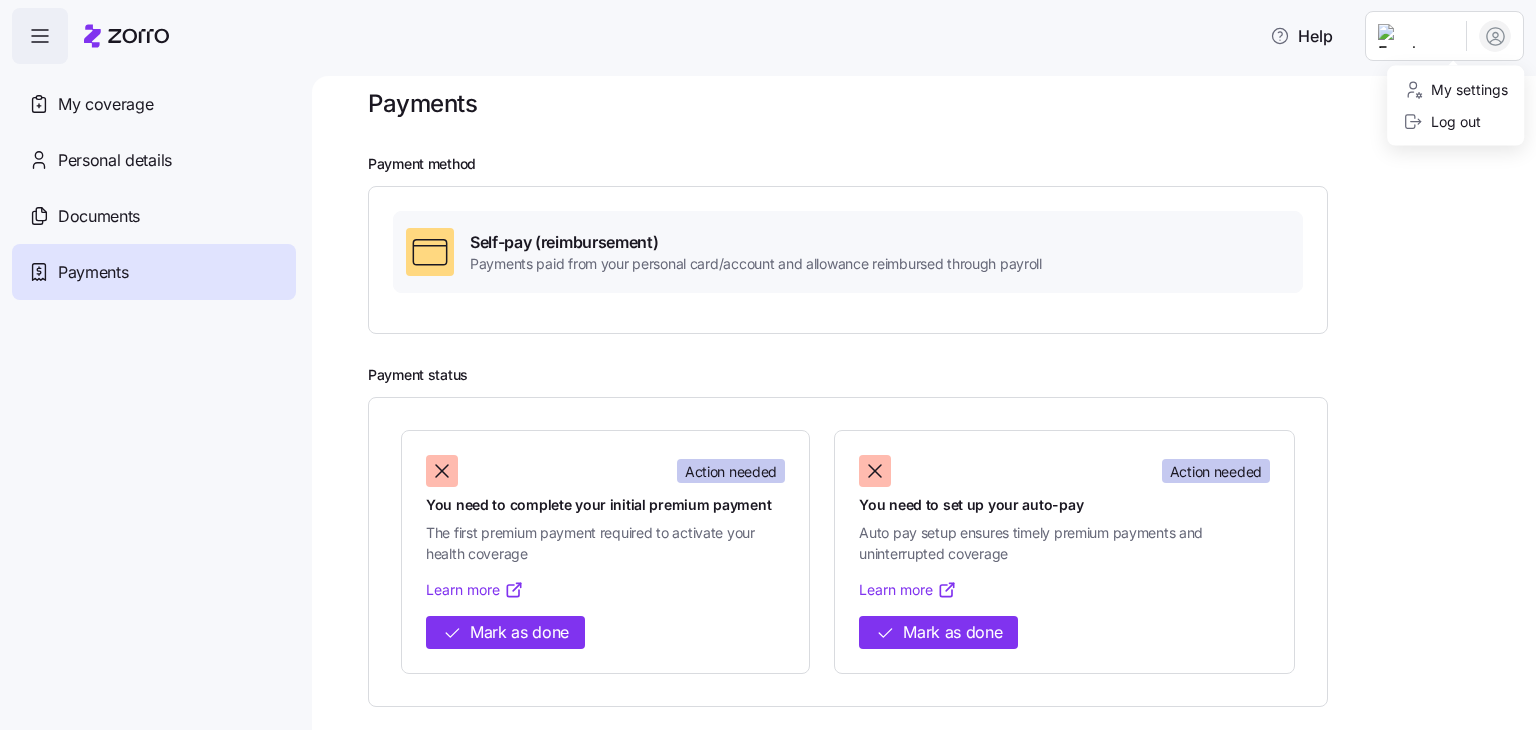 click on "Help My coverage Personal details Documents Partners hub Payments Payments Payment method Self-pay (reimbursement) Payments paid from your personal card/account and allowance reimbursed through payroll Payment status Action needed You need to complete your initial premium payment The first premium payment required to activate your health coverage Learn more Mark as done Action needed You need to set up your auto-pay Auto pay setup ensures timely premium payments and uninterrupted coverage Learn more Mark as done Payments | Zorro My settings Log out" at bounding box center [768, 359] 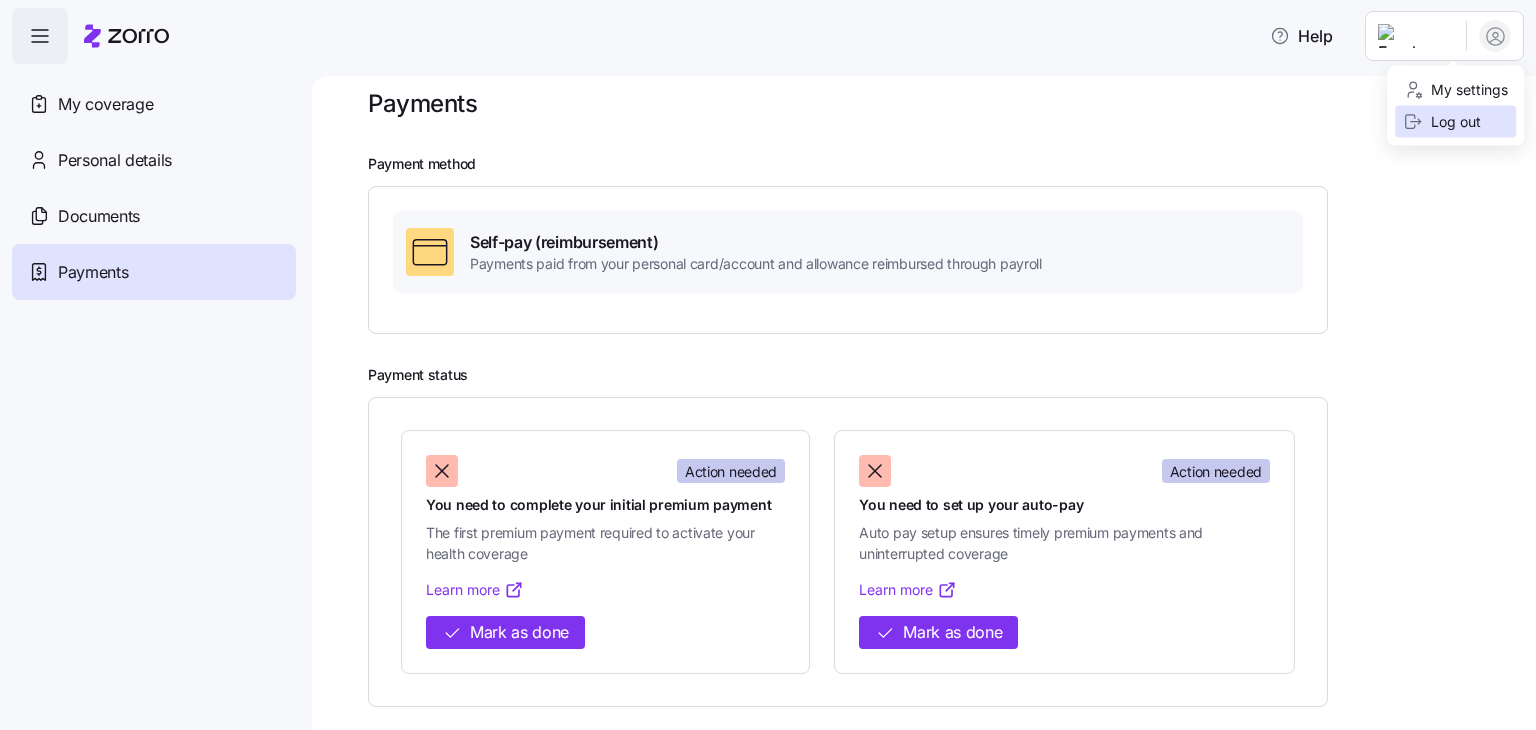 click on "Log out" at bounding box center (1442, 122) 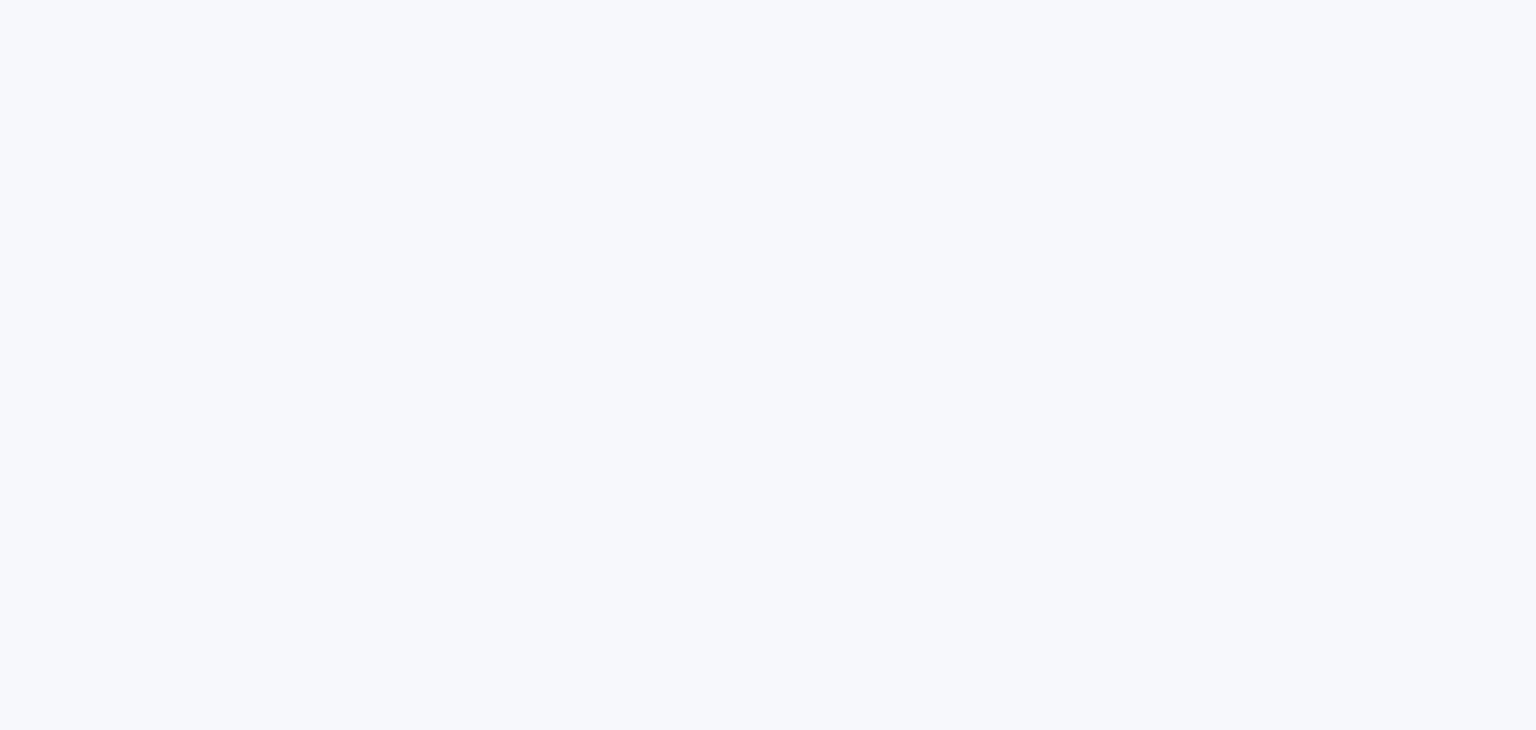 scroll, scrollTop: 0, scrollLeft: 0, axis: both 